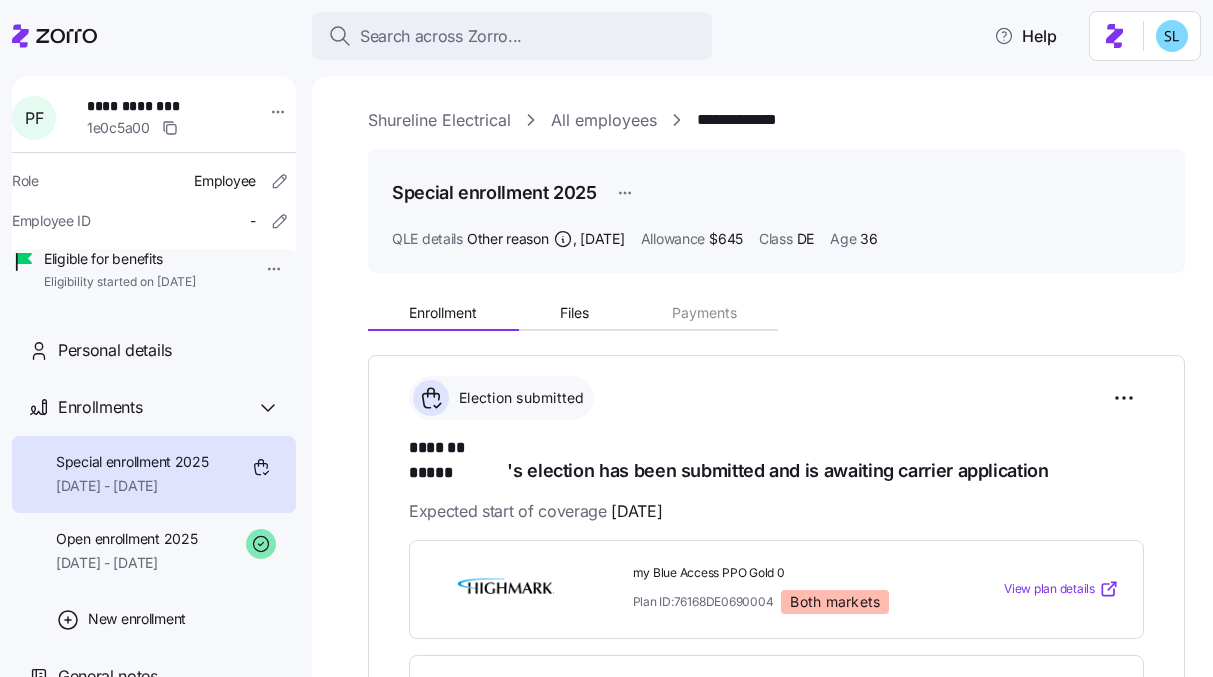 scroll, scrollTop: 0, scrollLeft: 0, axis: both 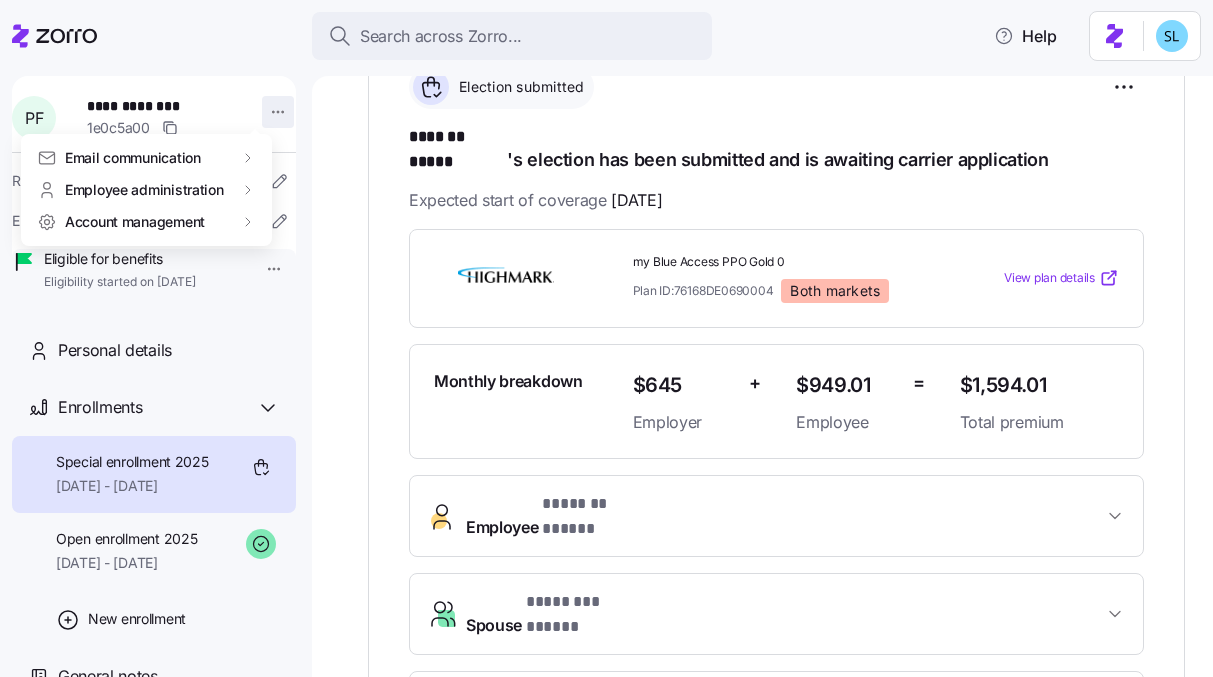 click on "**********" at bounding box center (606, 332) 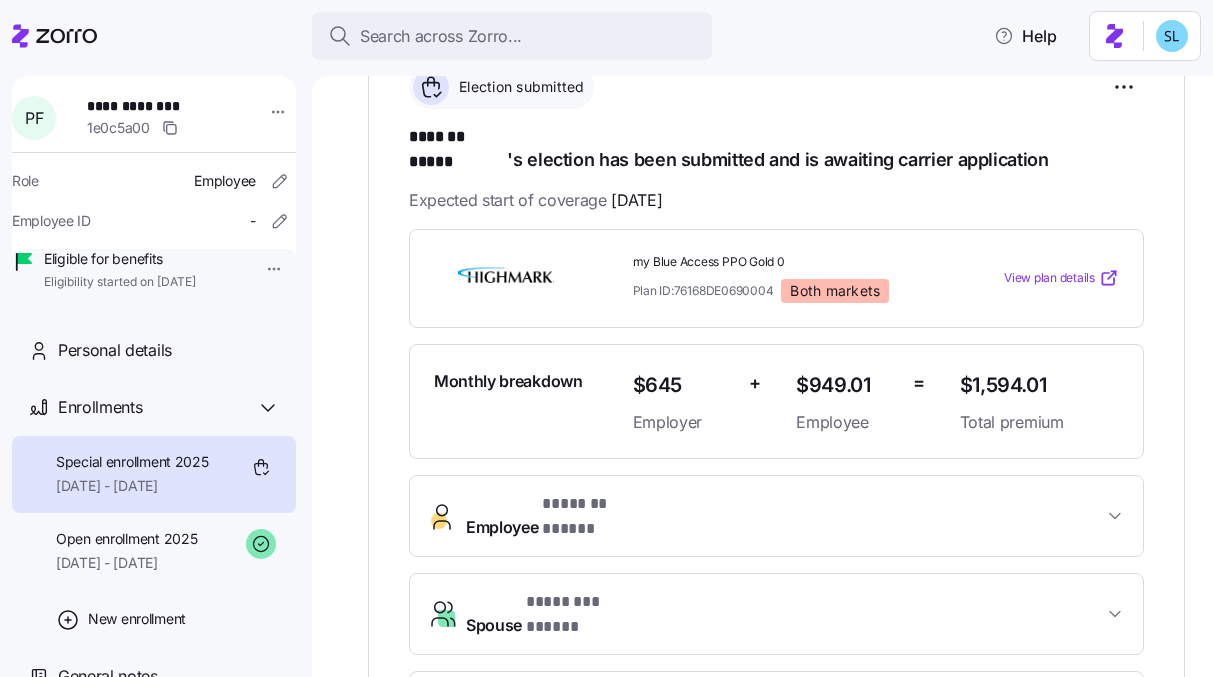 click on "**********" at bounding box center [606, 332] 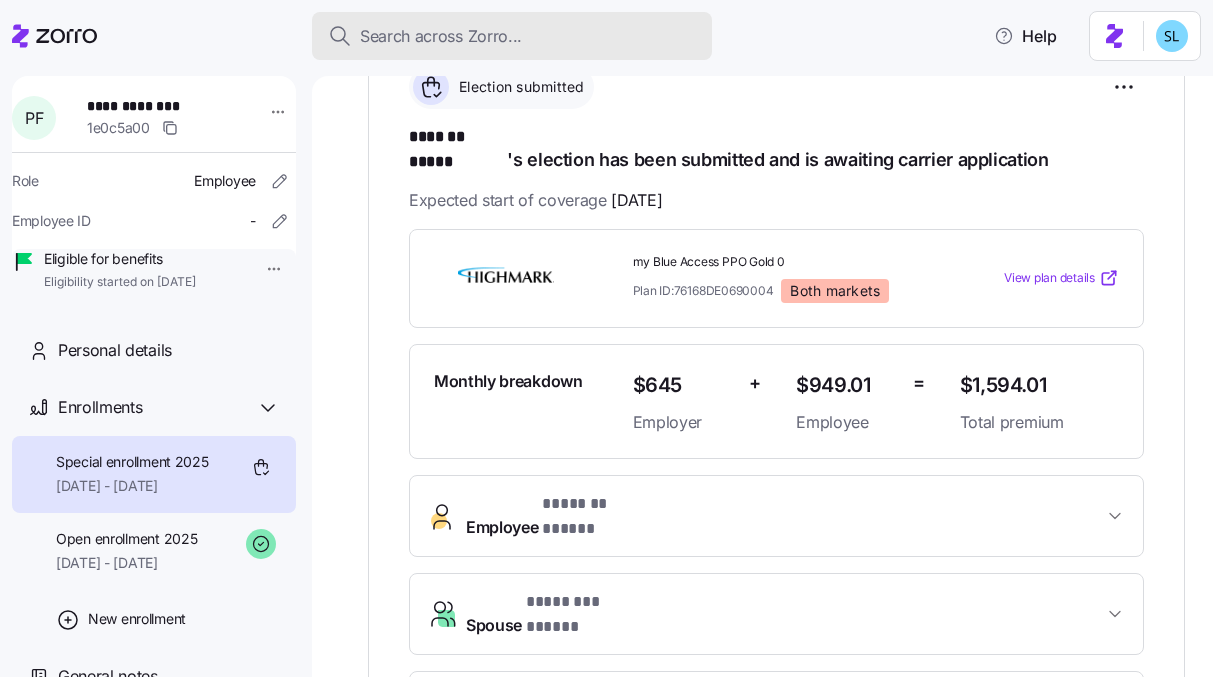 click on "Search across Zorro..." at bounding box center (441, 36) 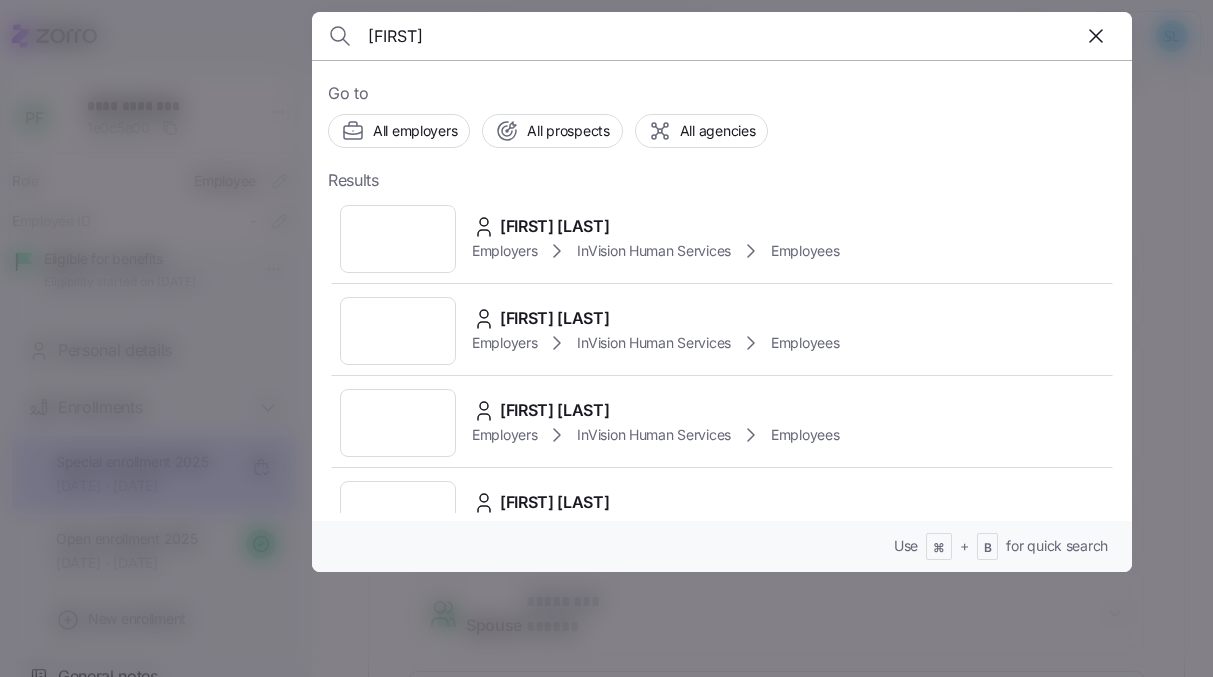 type on "abdul" 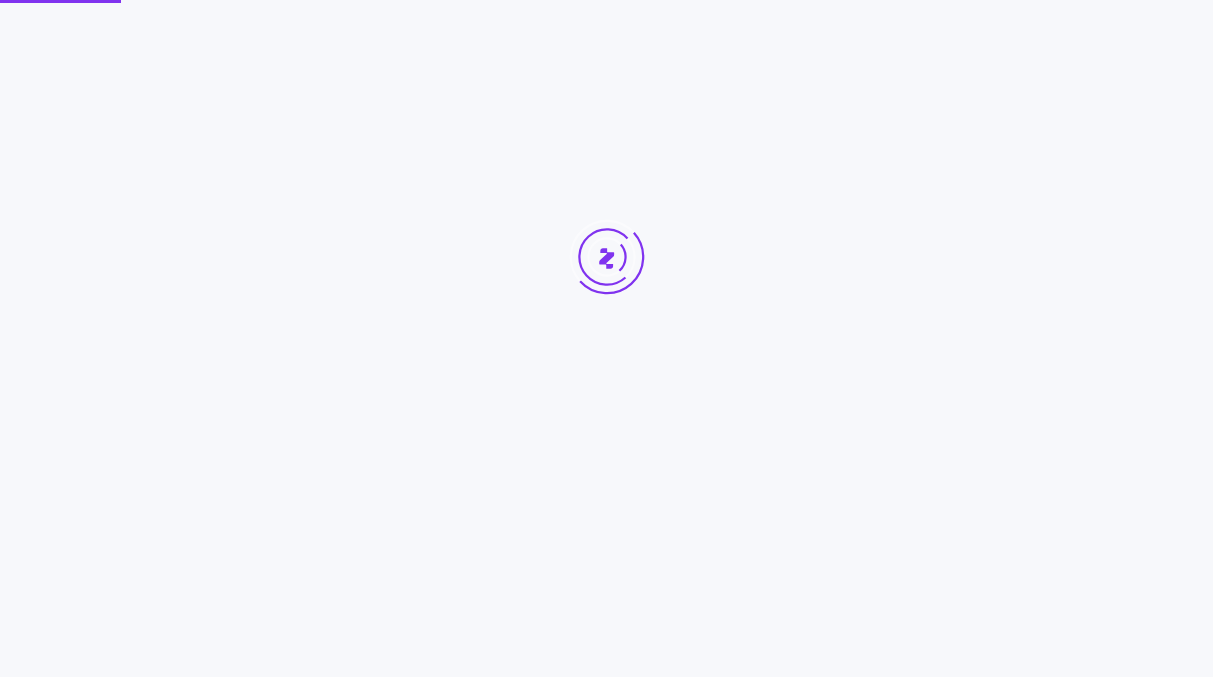 scroll, scrollTop: 0, scrollLeft: 0, axis: both 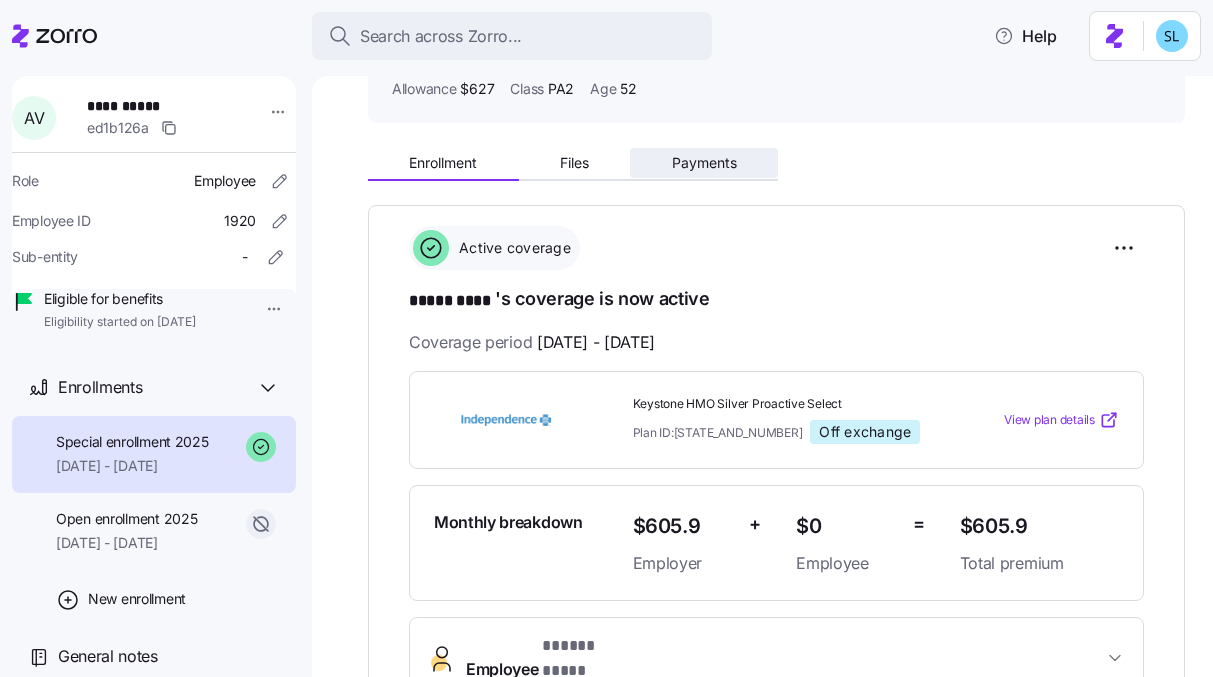click on "Payments" at bounding box center (704, 163) 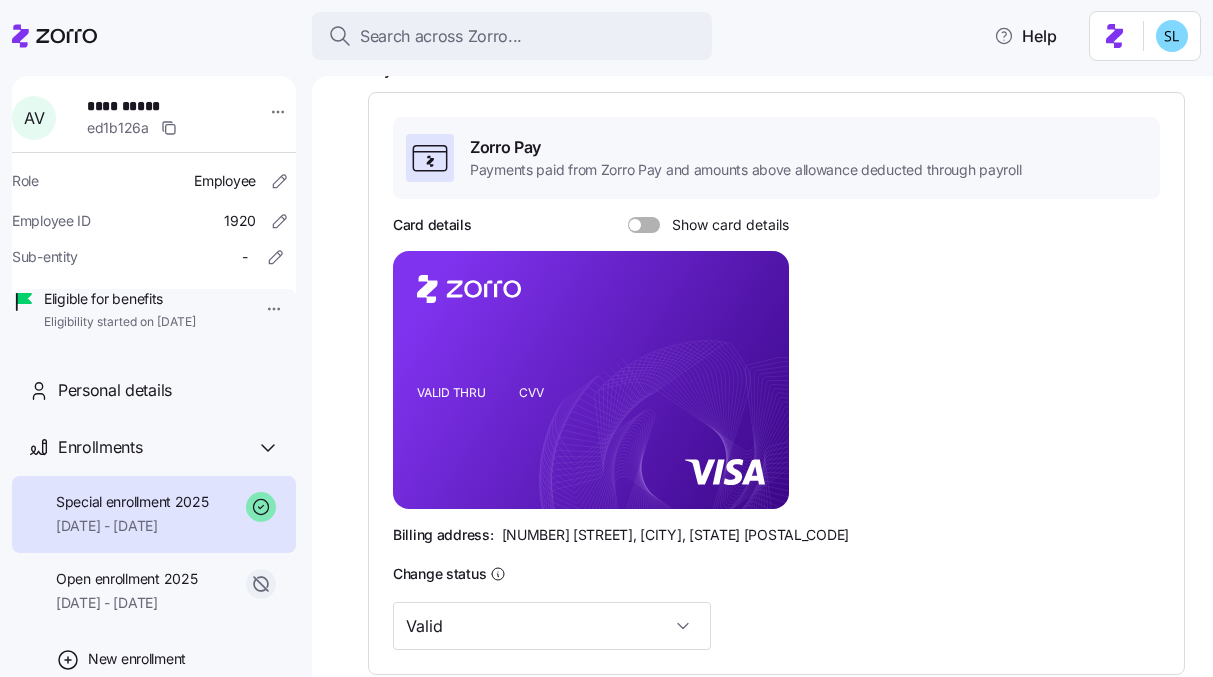 scroll, scrollTop: 0, scrollLeft: 0, axis: both 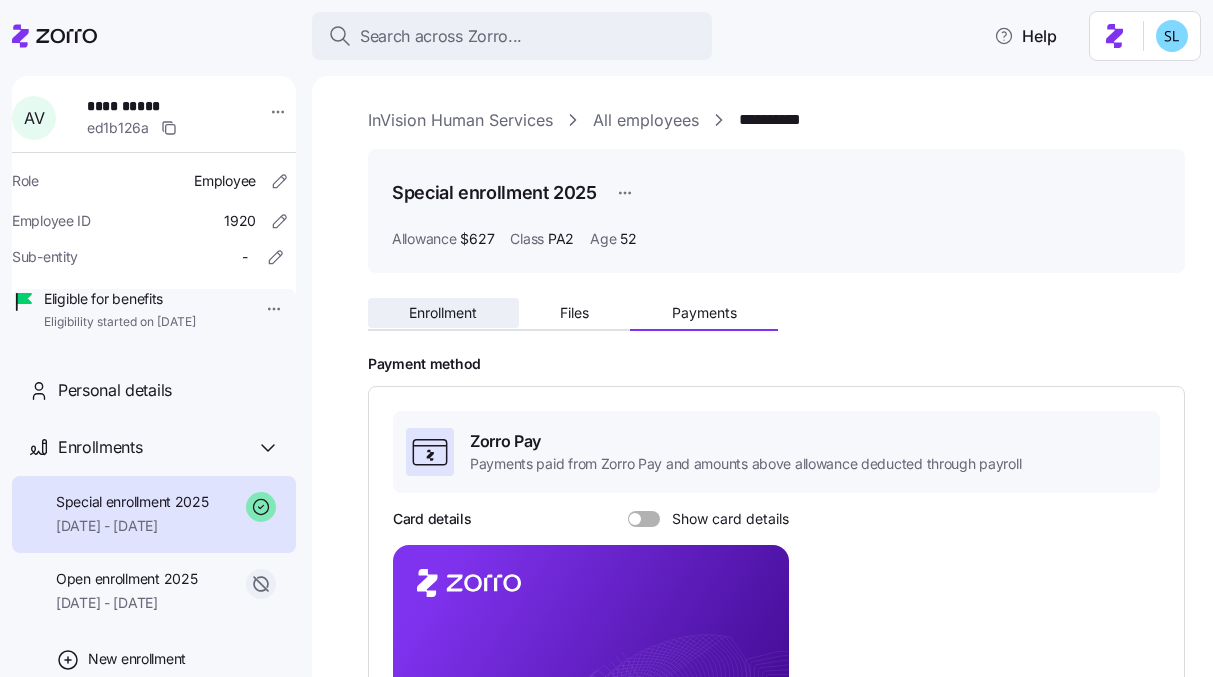 click on "Enrollment" at bounding box center (443, 313) 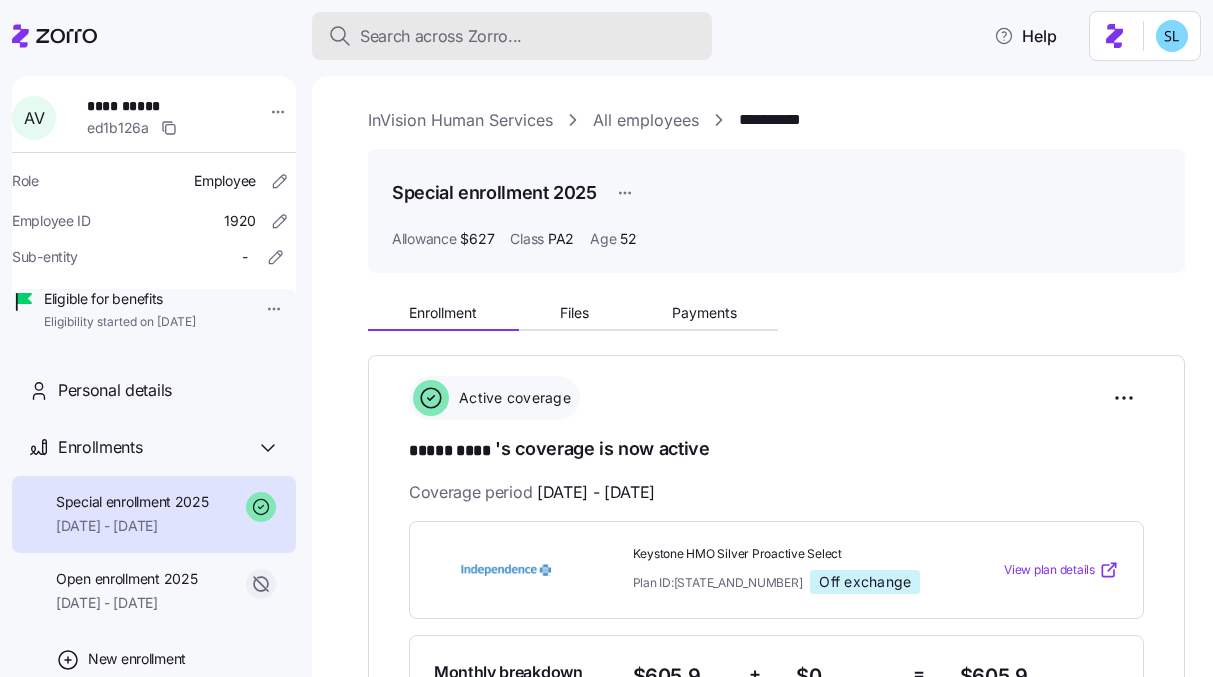 click on "Search across Zorro..." at bounding box center [512, 36] 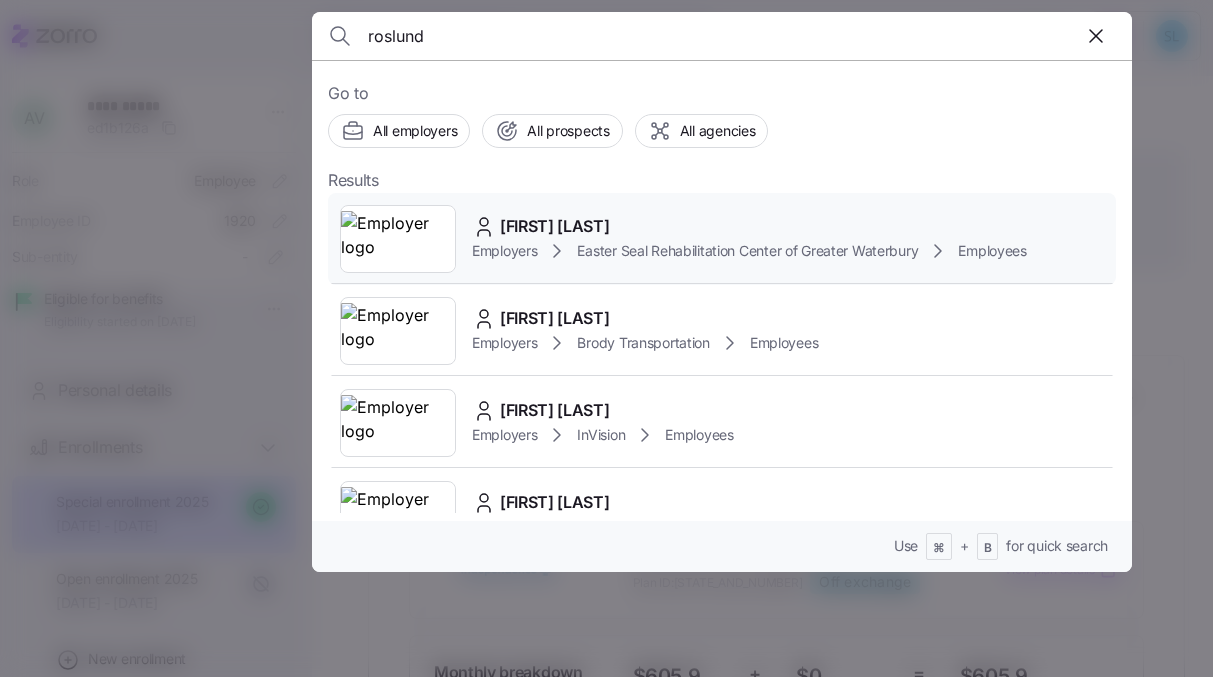 type on "roslund" 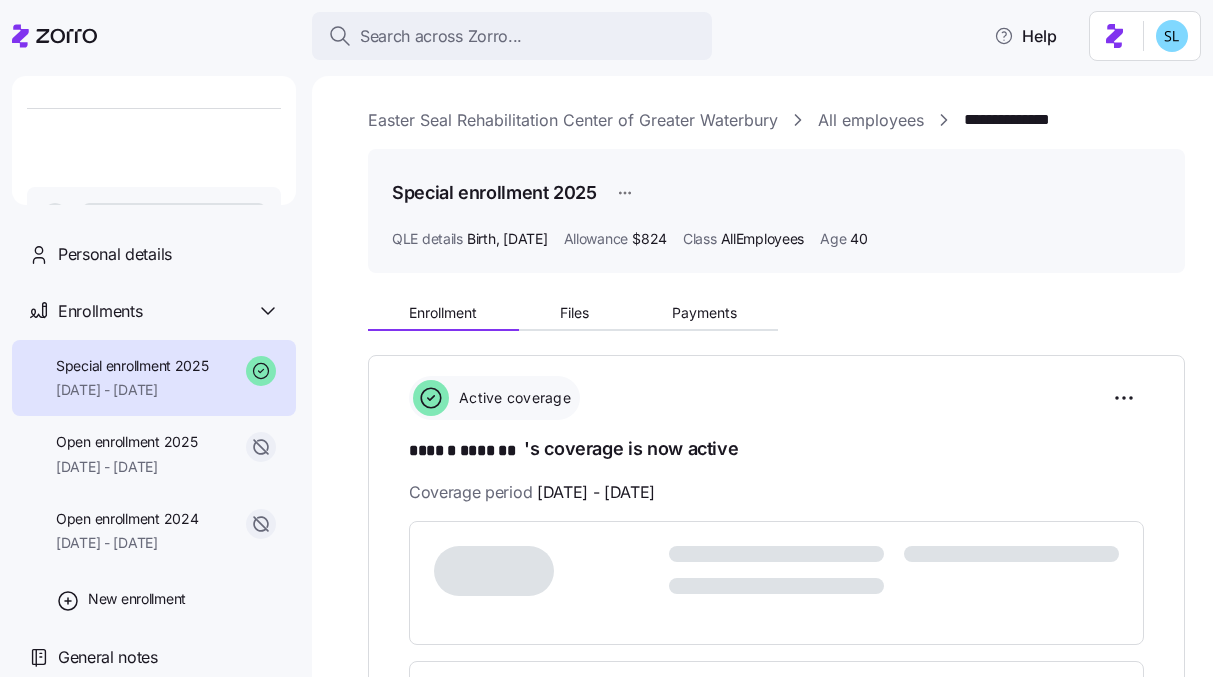 scroll, scrollTop: 364, scrollLeft: 0, axis: vertical 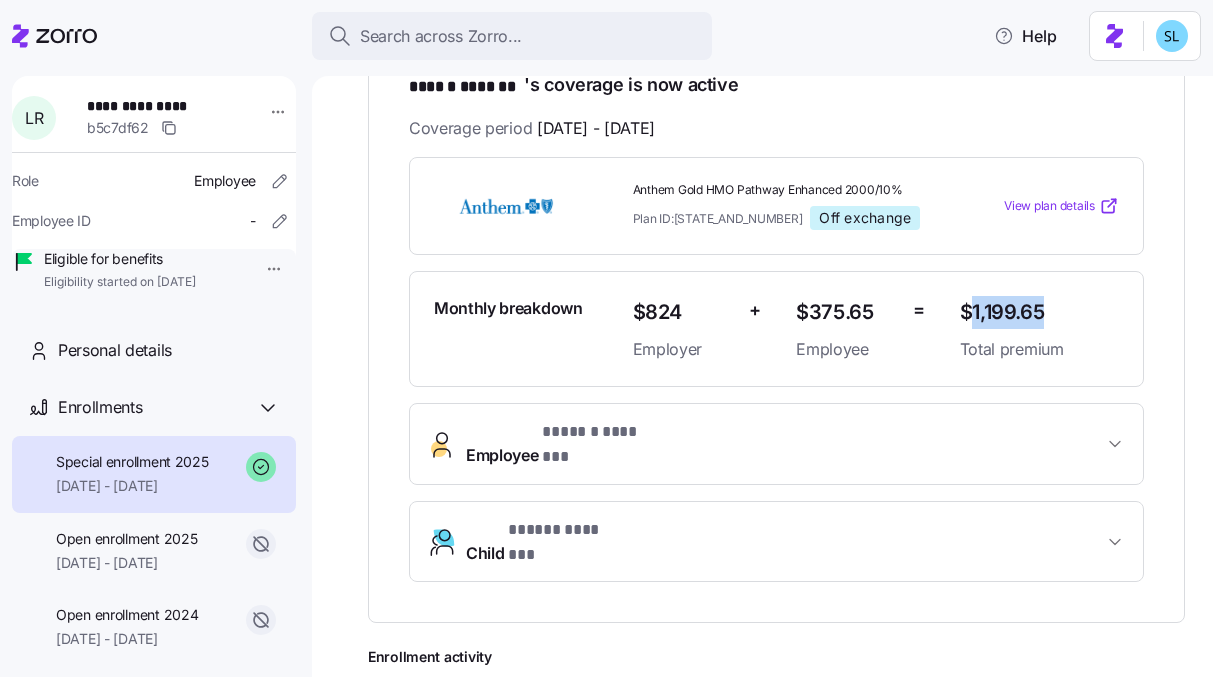 drag, startPoint x: 1048, startPoint y: 300, endPoint x: 961, endPoint y: 313, distance: 87.965904 